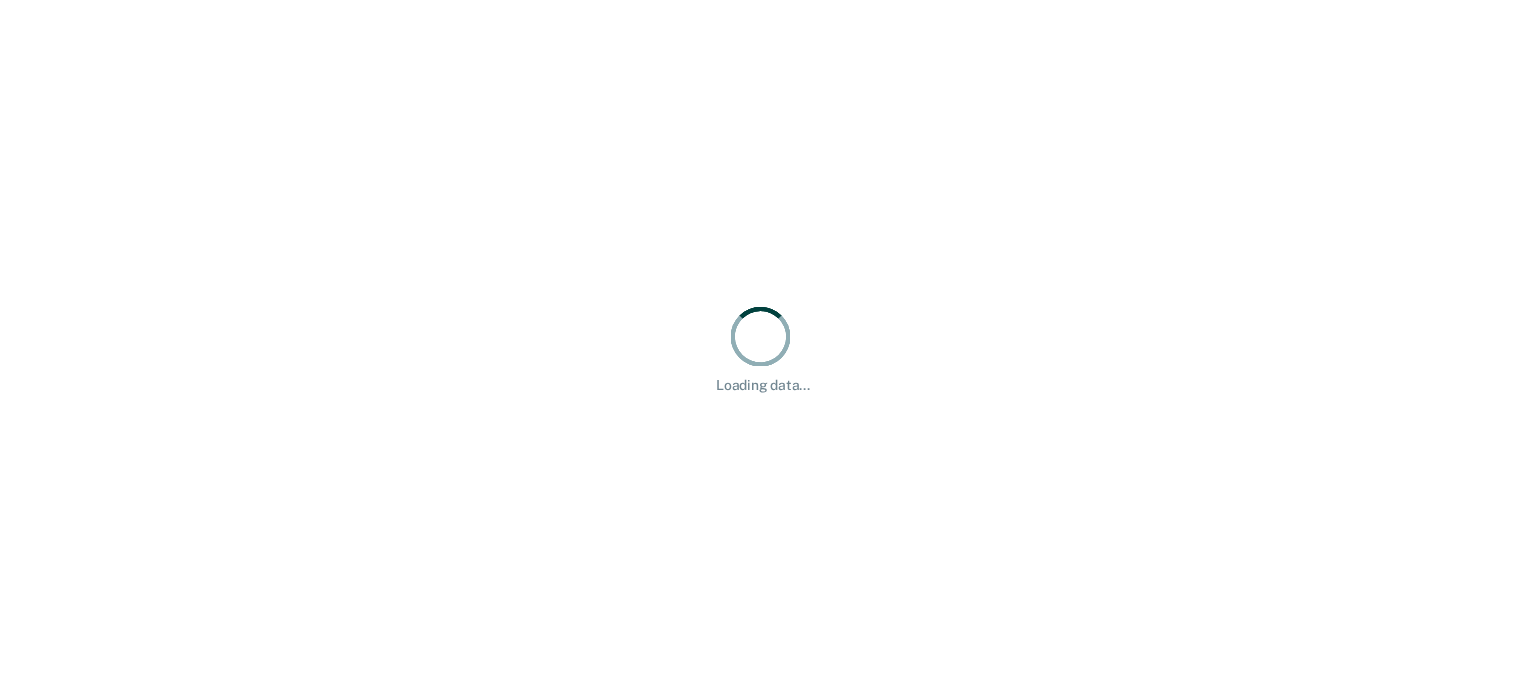 scroll, scrollTop: 0, scrollLeft: 0, axis: both 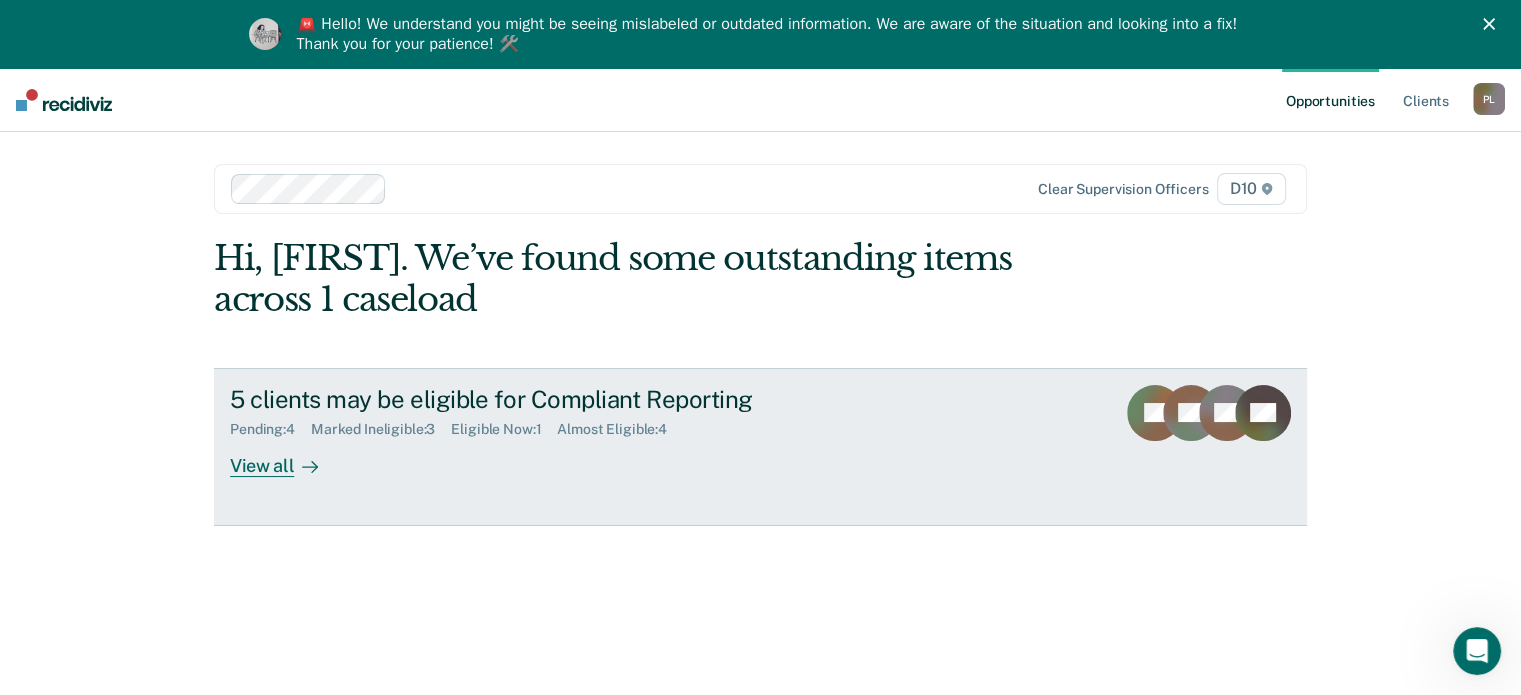 click on "View all" at bounding box center (286, 457) 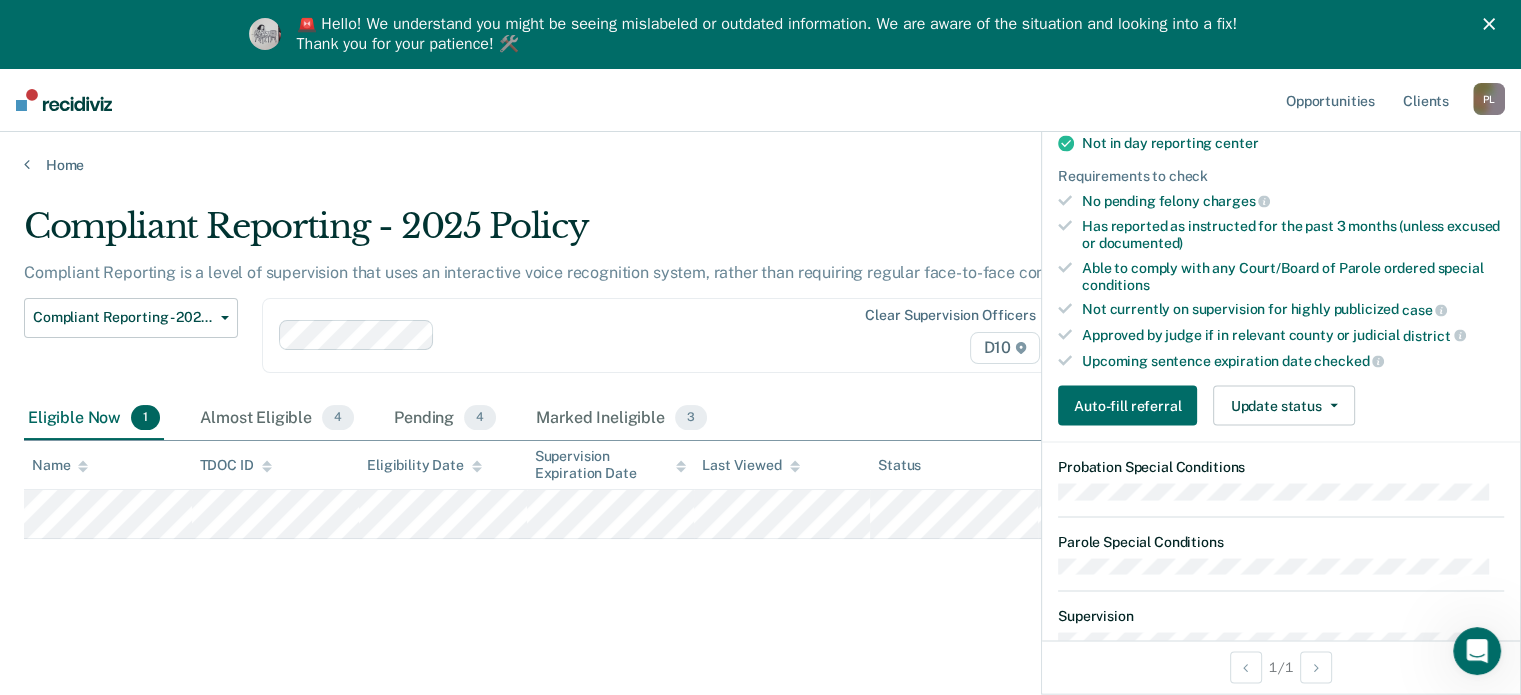 scroll, scrollTop: 400, scrollLeft: 0, axis: vertical 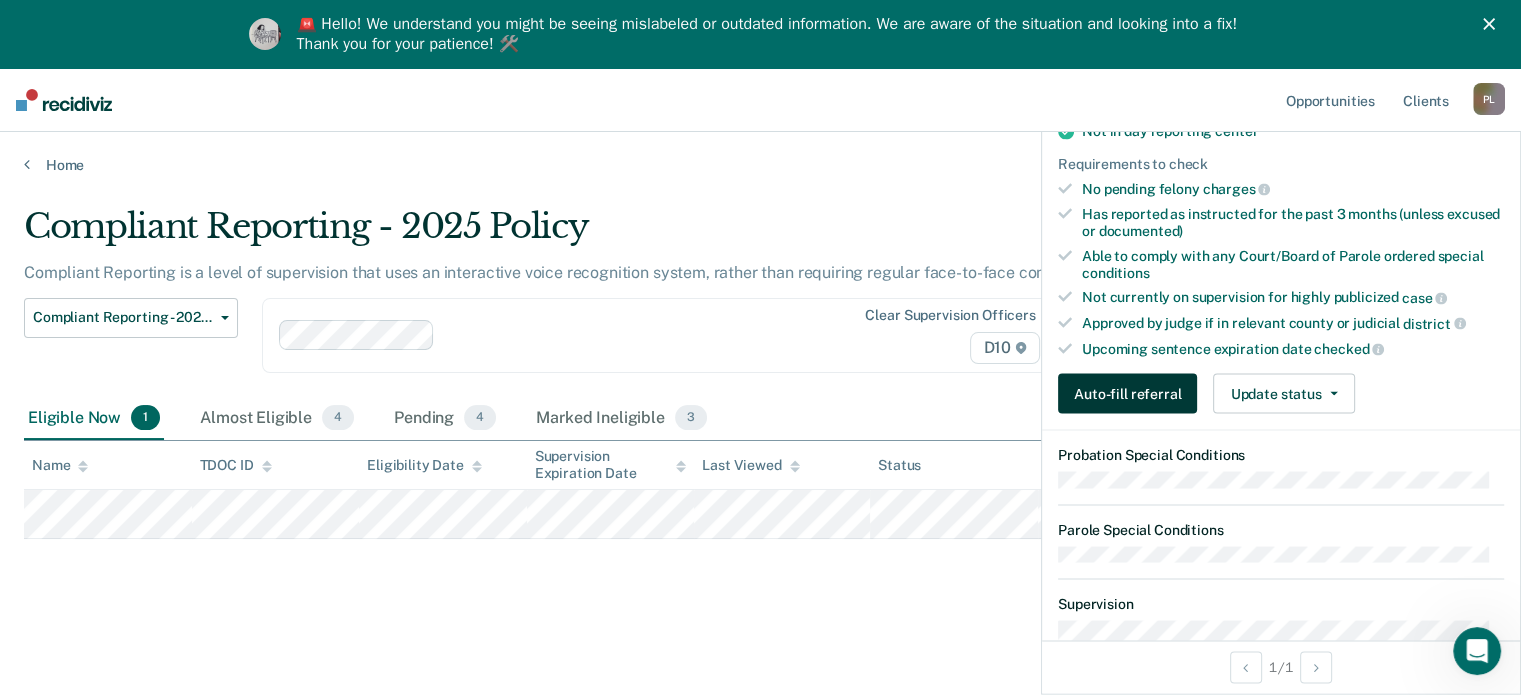 click on "Auto-fill referral" at bounding box center [1127, 394] 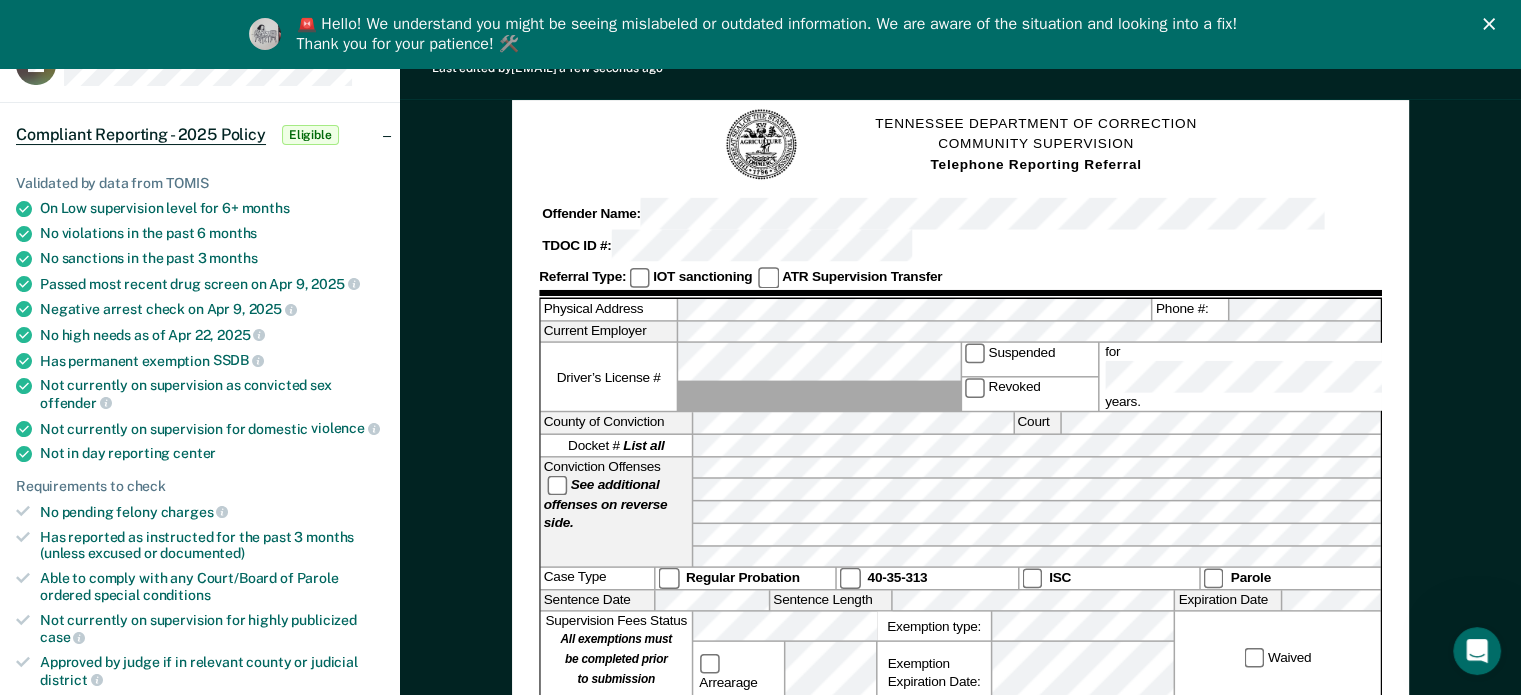 scroll, scrollTop: 200, scrollLeft: 0, axis: vertical 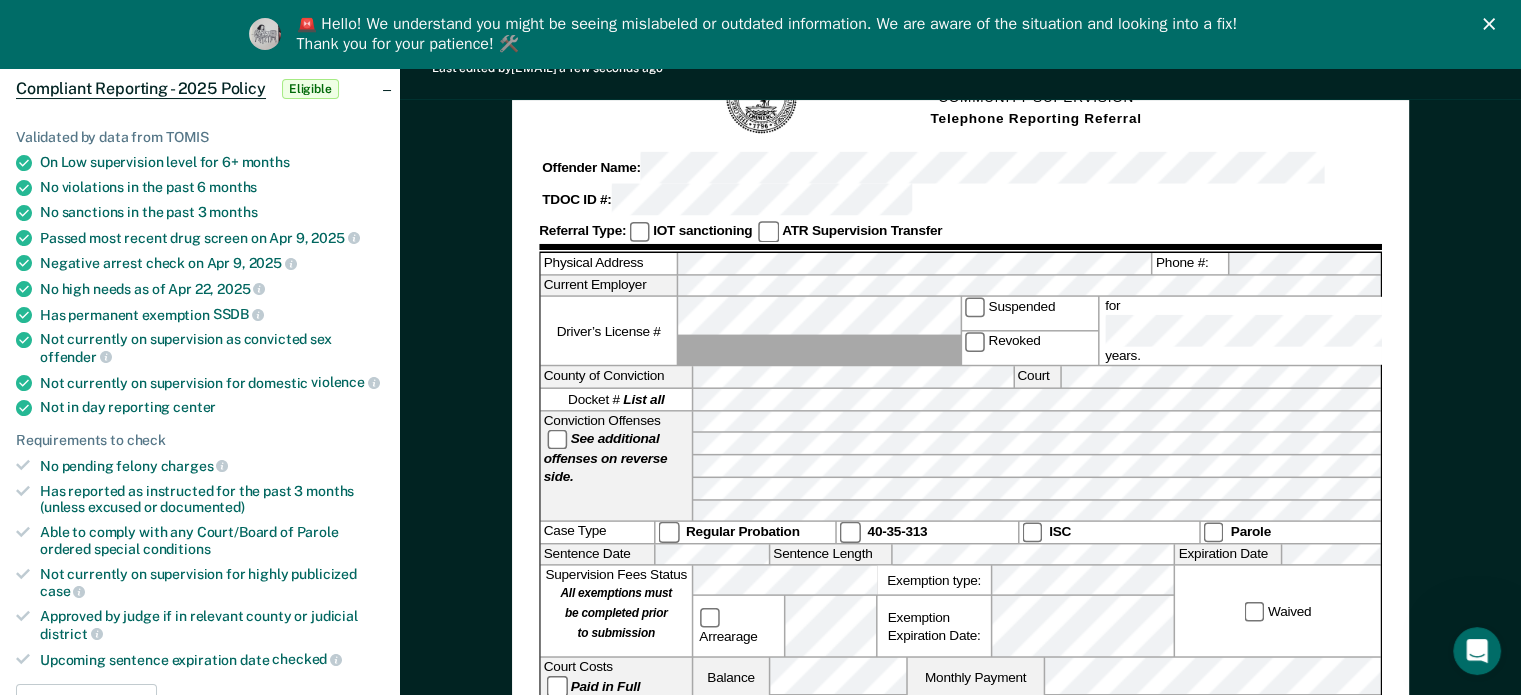 click on "Physical Address Phone #: Current Employer Driver’s License #  Suspended  Revoked for    years. County of Conviction Court Docket #   List all  Conviction Offenses See additional offenses on reverse side. Case Type   Regular Probation   40-35-313   ISC   Parole  Sentence Date Sentence Length Expiration Date Supervision Fees Status  All exemptions must  be completed prior  to submission  Arrearage Exemption type: Exemption Expiration Date:  Waived Court Costs Paid in Full Balance Monthly Payment Restitution: Amount: Monthly Payment Payment made to:" at bounding box center (960, 497) 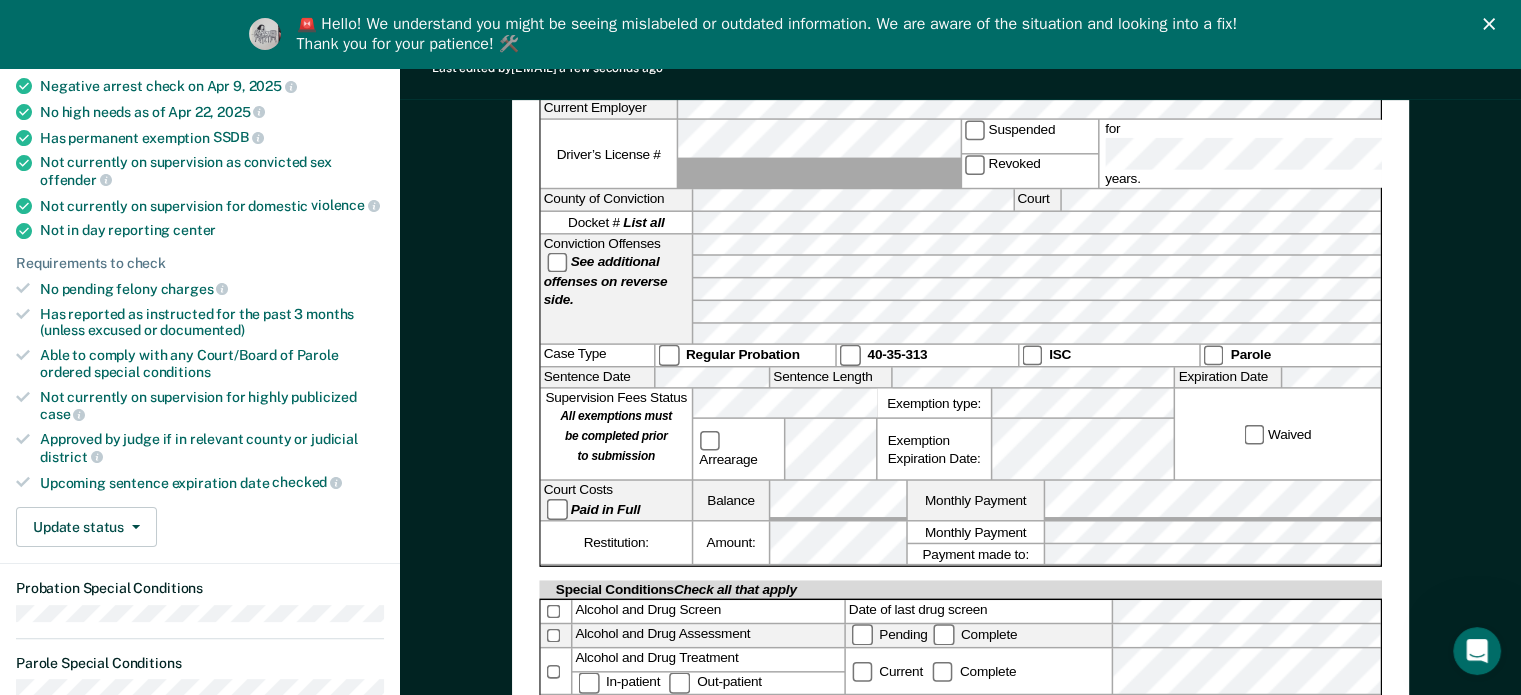scroll, scrollTop: 500, scrollLeft: 0, axis: vertical 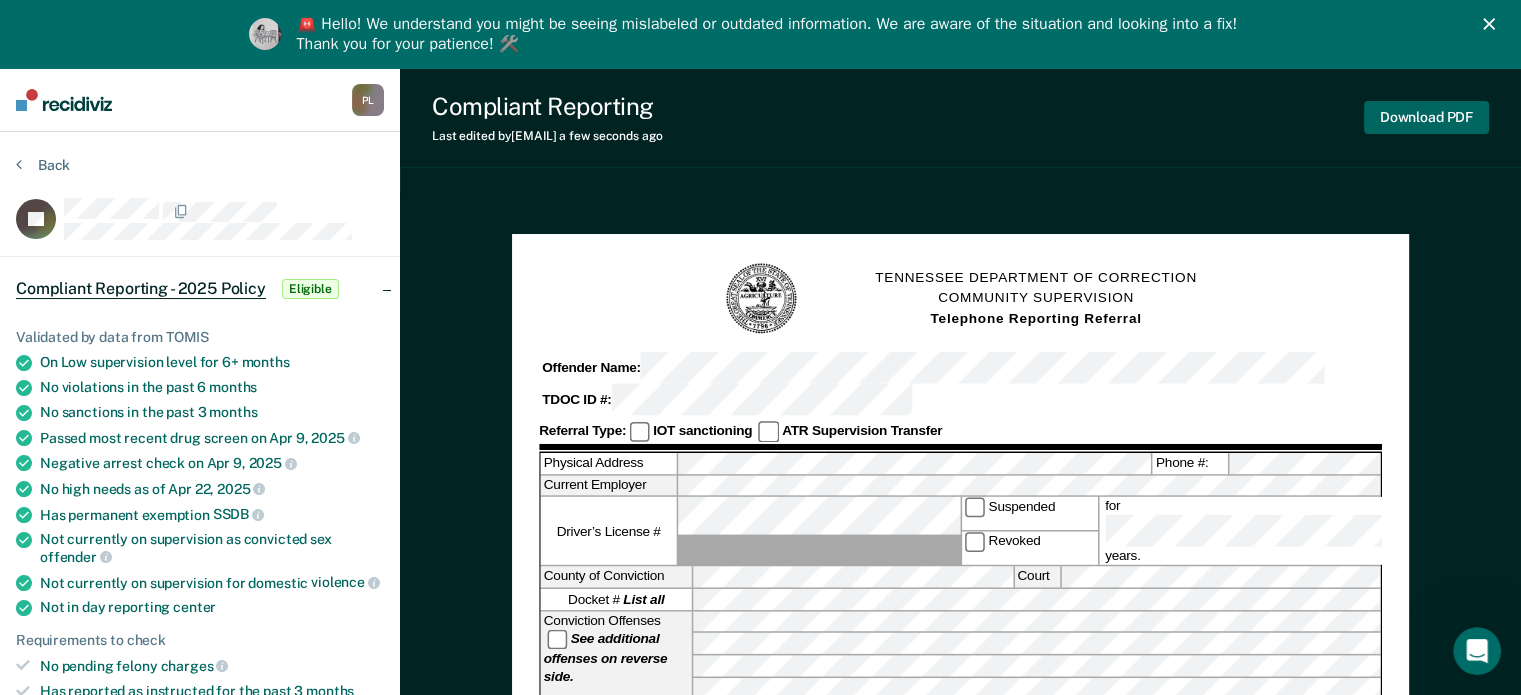 click on "Download PDF" at bounding box center (1426, 117) 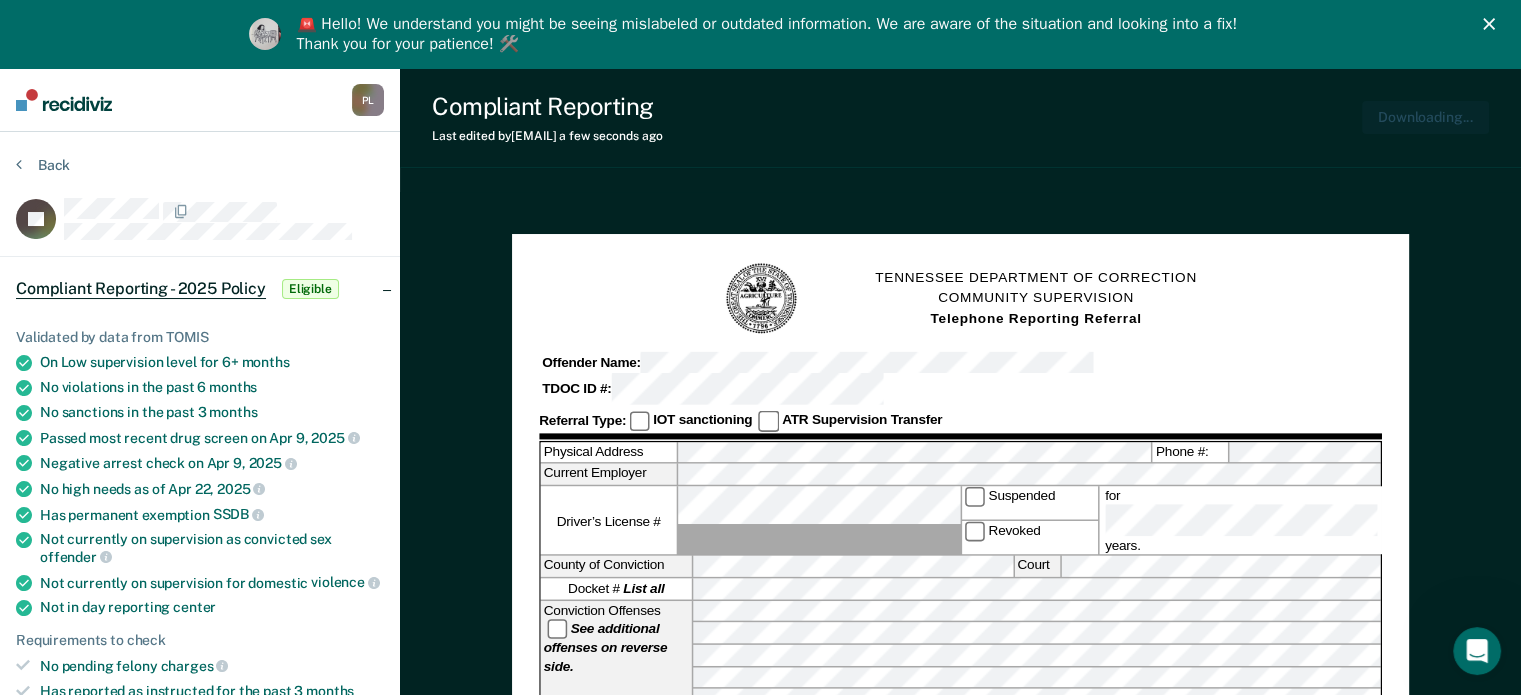 scroll, scrollTop: 0, scrollLeft: 0, axis: both 